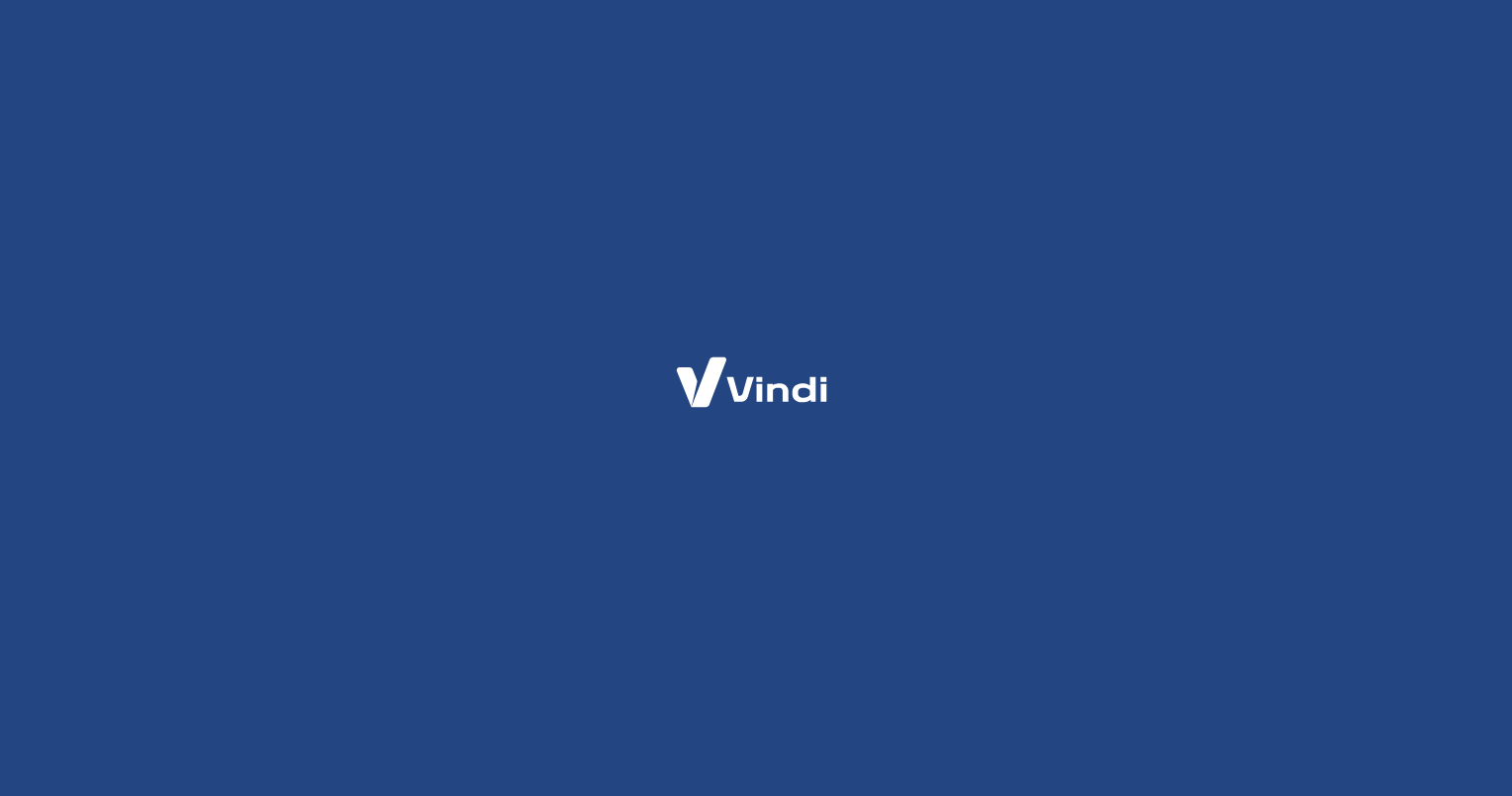 scroll, scrollTop: 0, scrollLeft: 0, axis: both 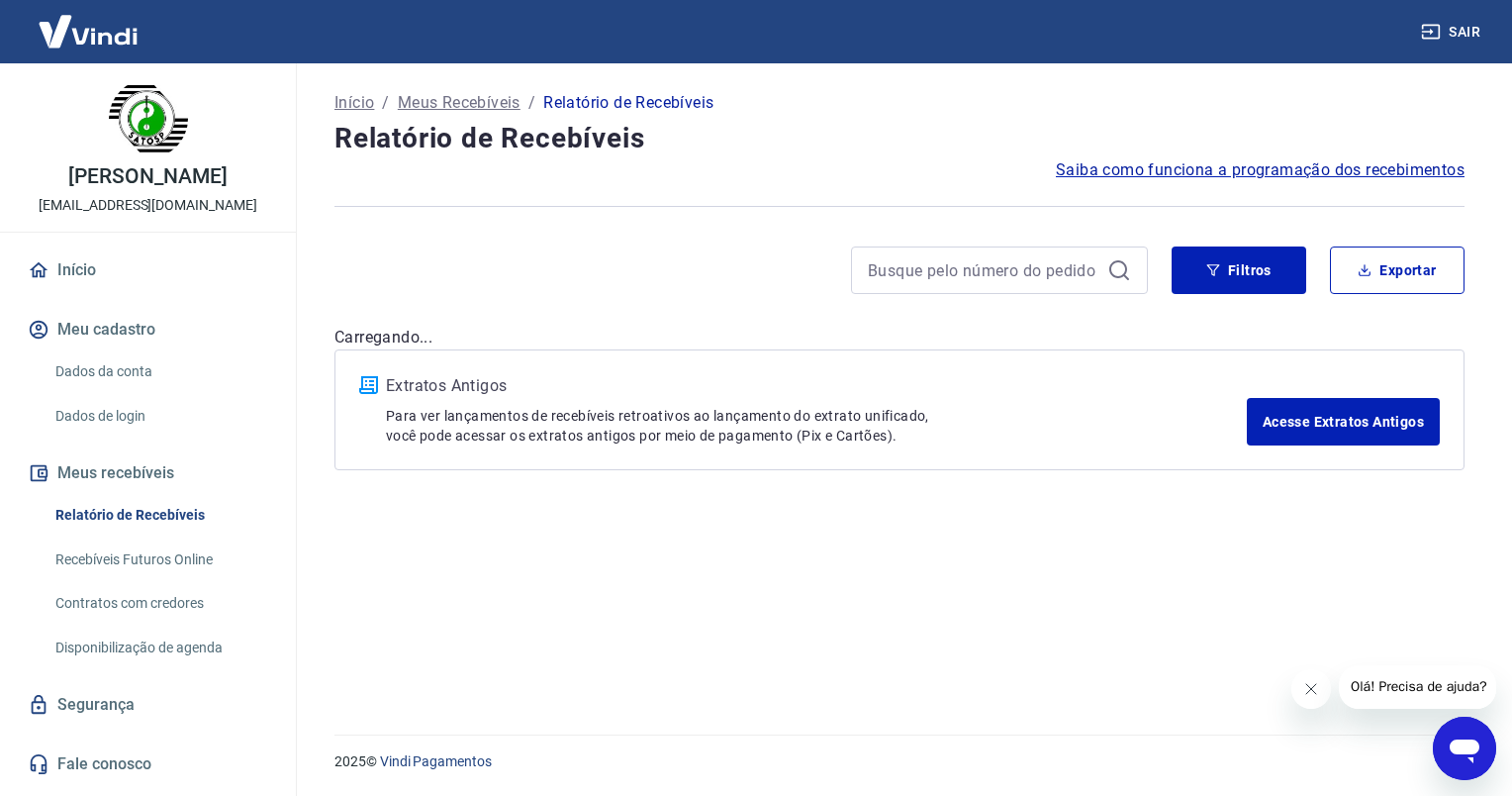 drag, startPoint x: 1301, startPoint y: 696, endPoint x: 2482, endPoint y: 1109, distance: 1251.1315 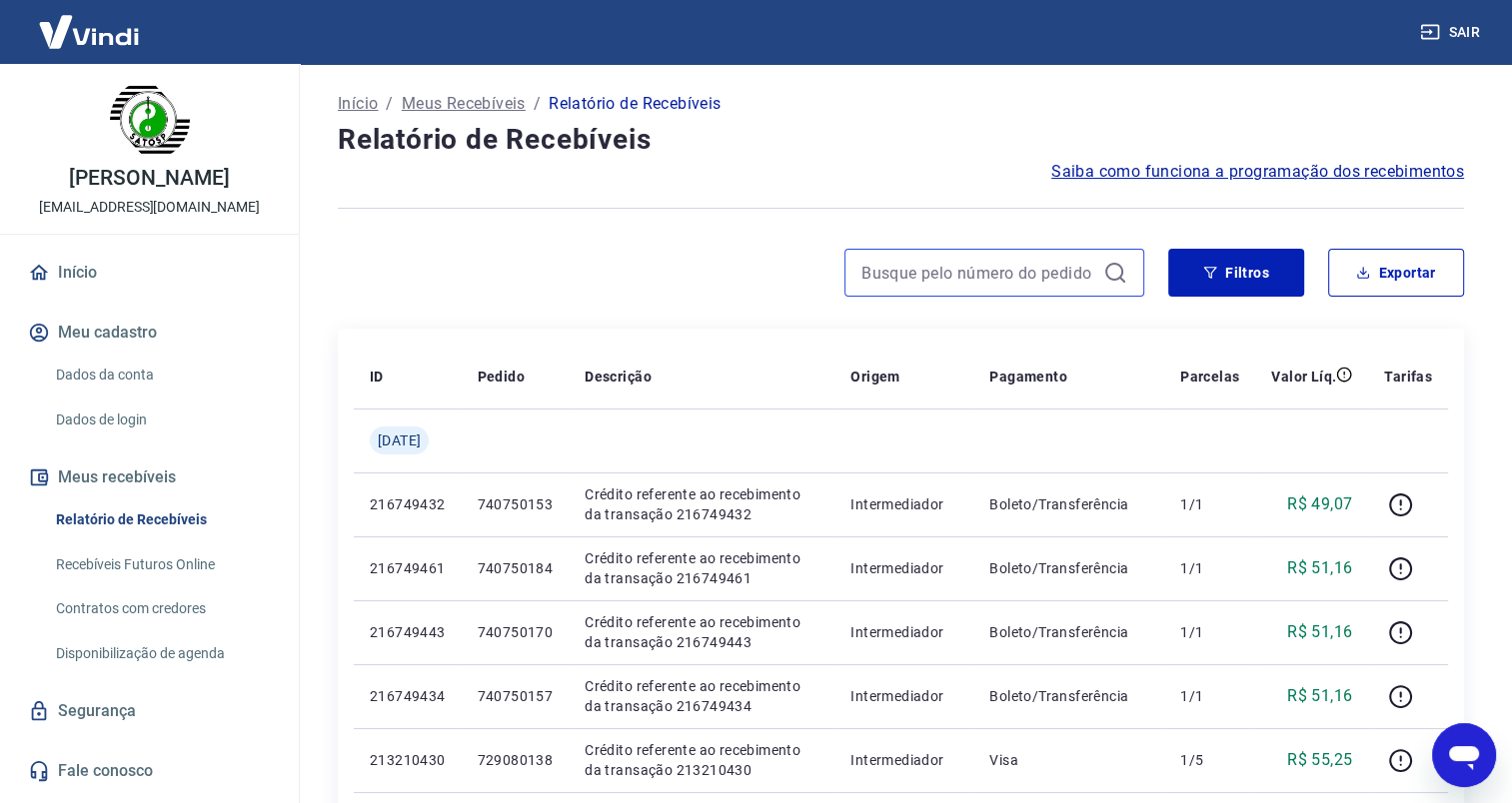 click at bounding box center [978, 273] 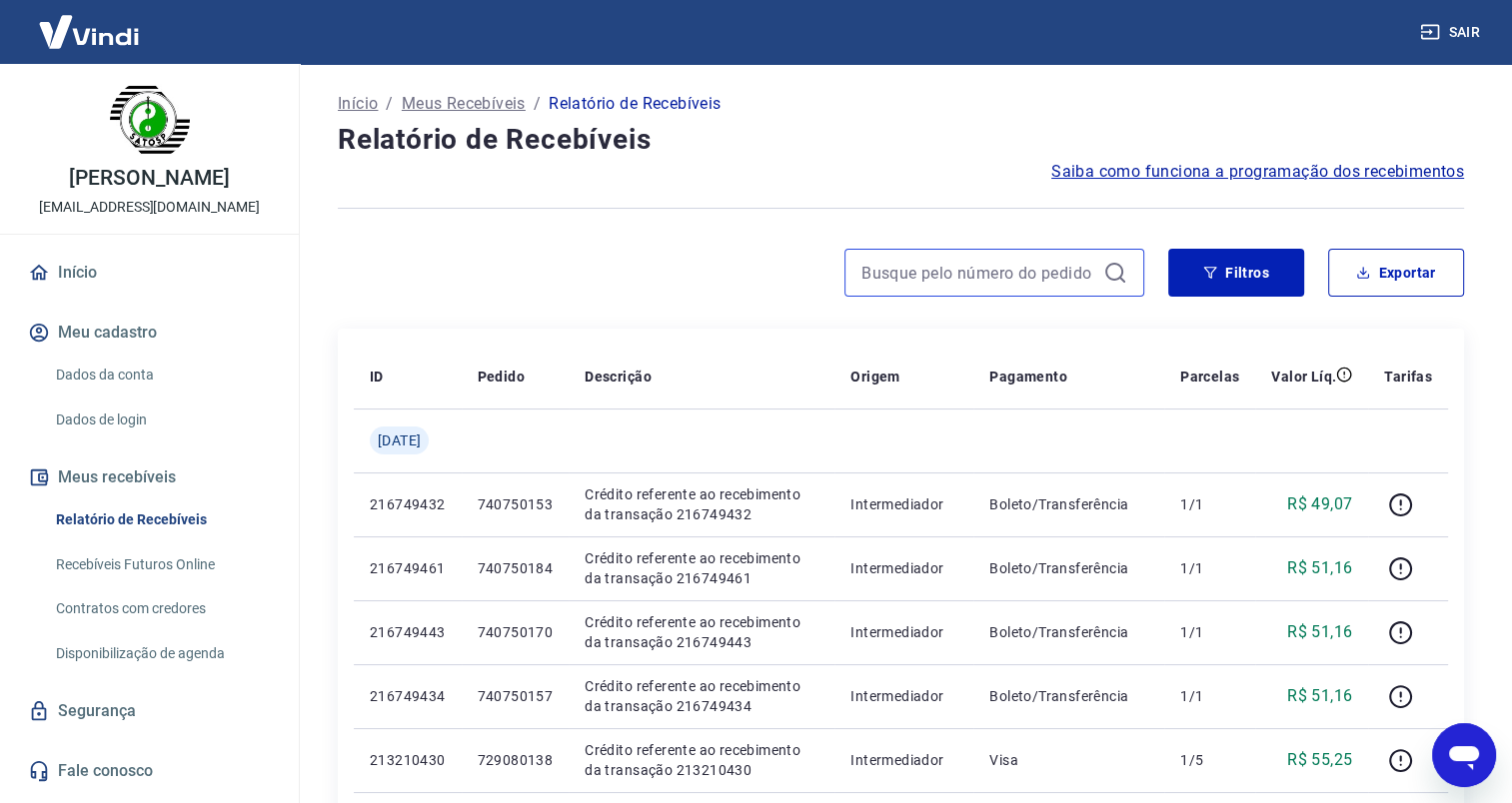 paste on "740750004" 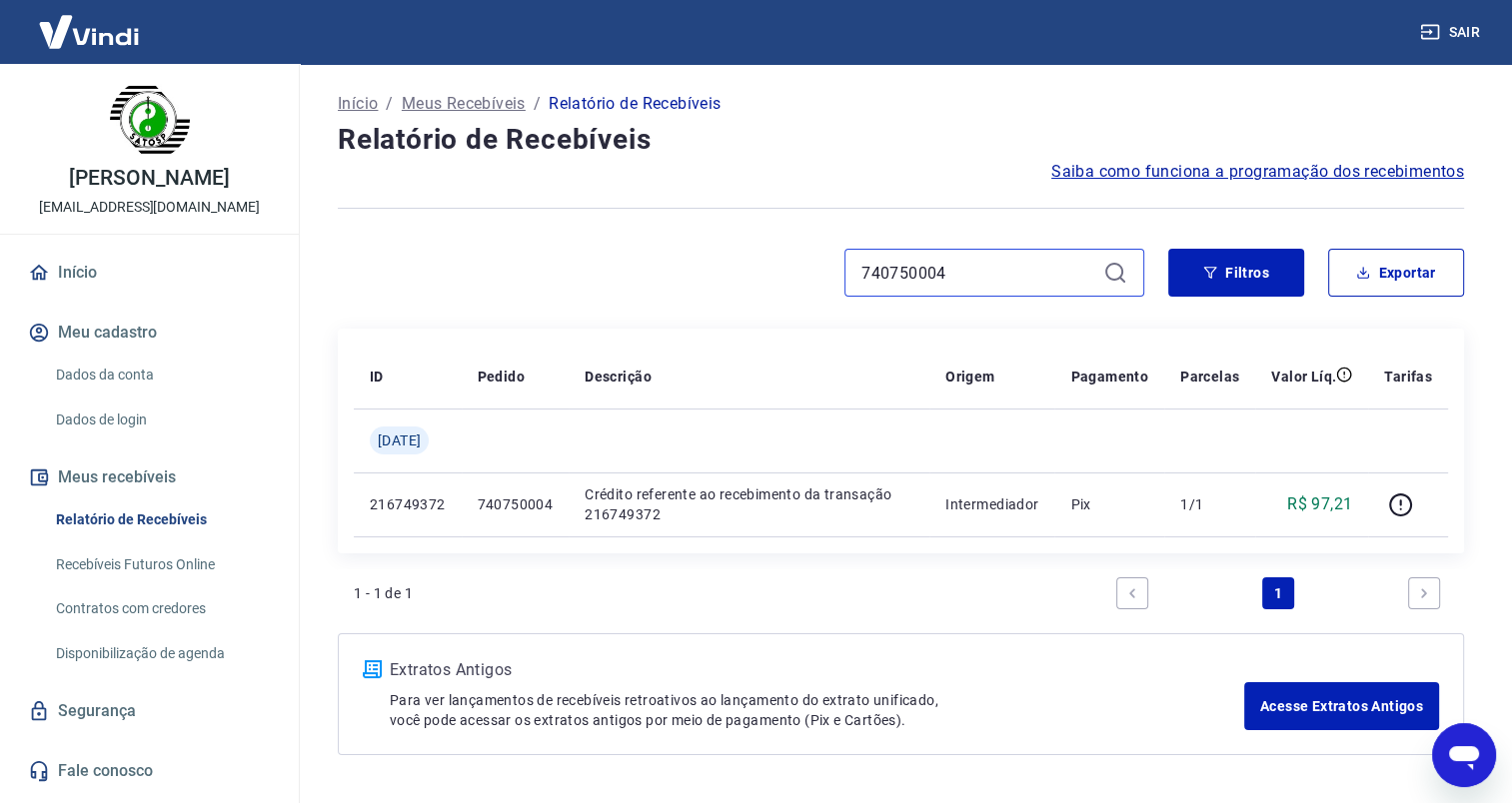 drag, startPoint x: 963, startPoint y: 269, endPoint x: 796, endPoint y: 272, distance: 167.02694 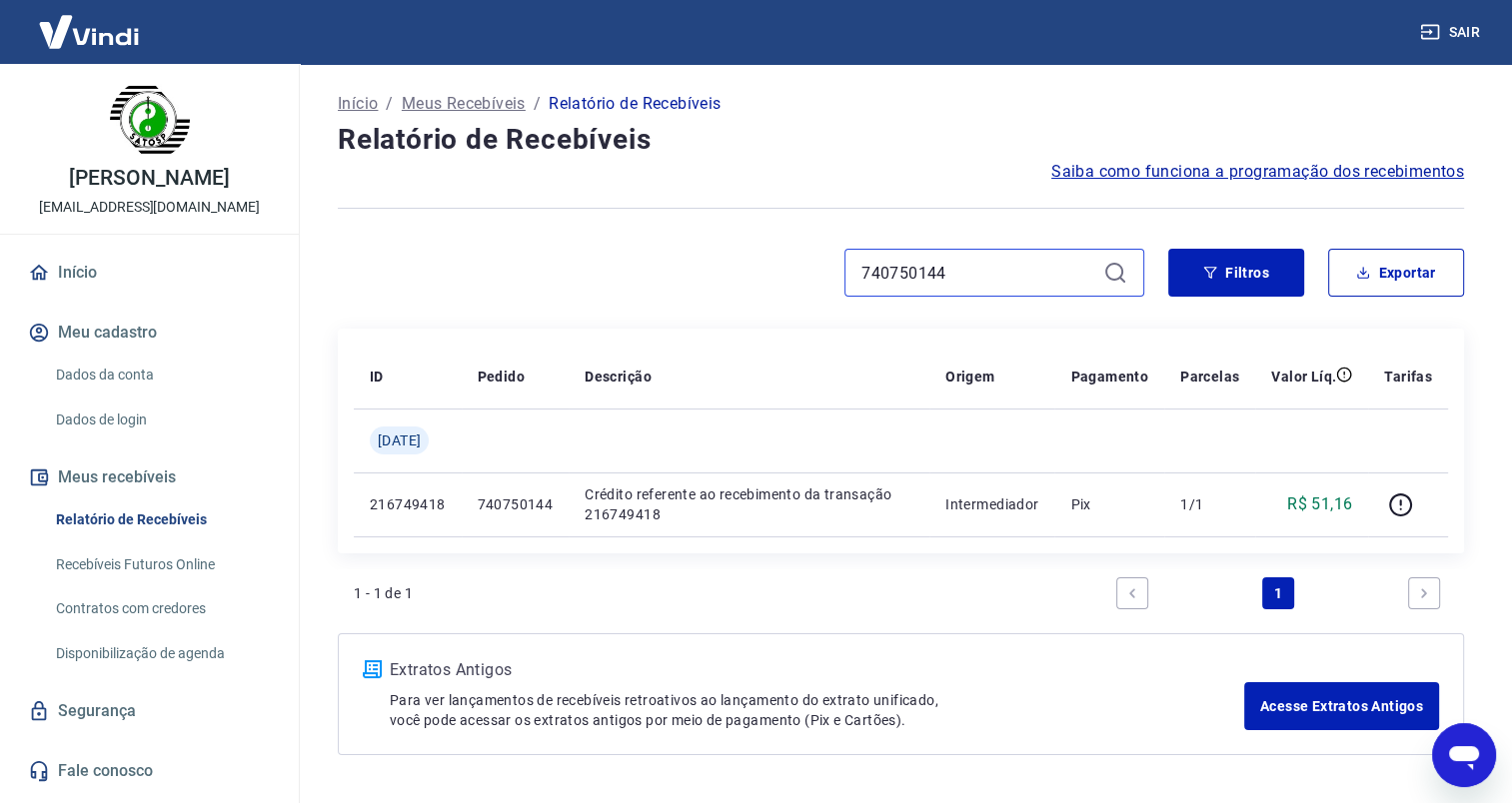 drag, startPoint x: 962, startPoint y: 272, endPoint x: 831, endPoint y: 273, distance: 131.00382 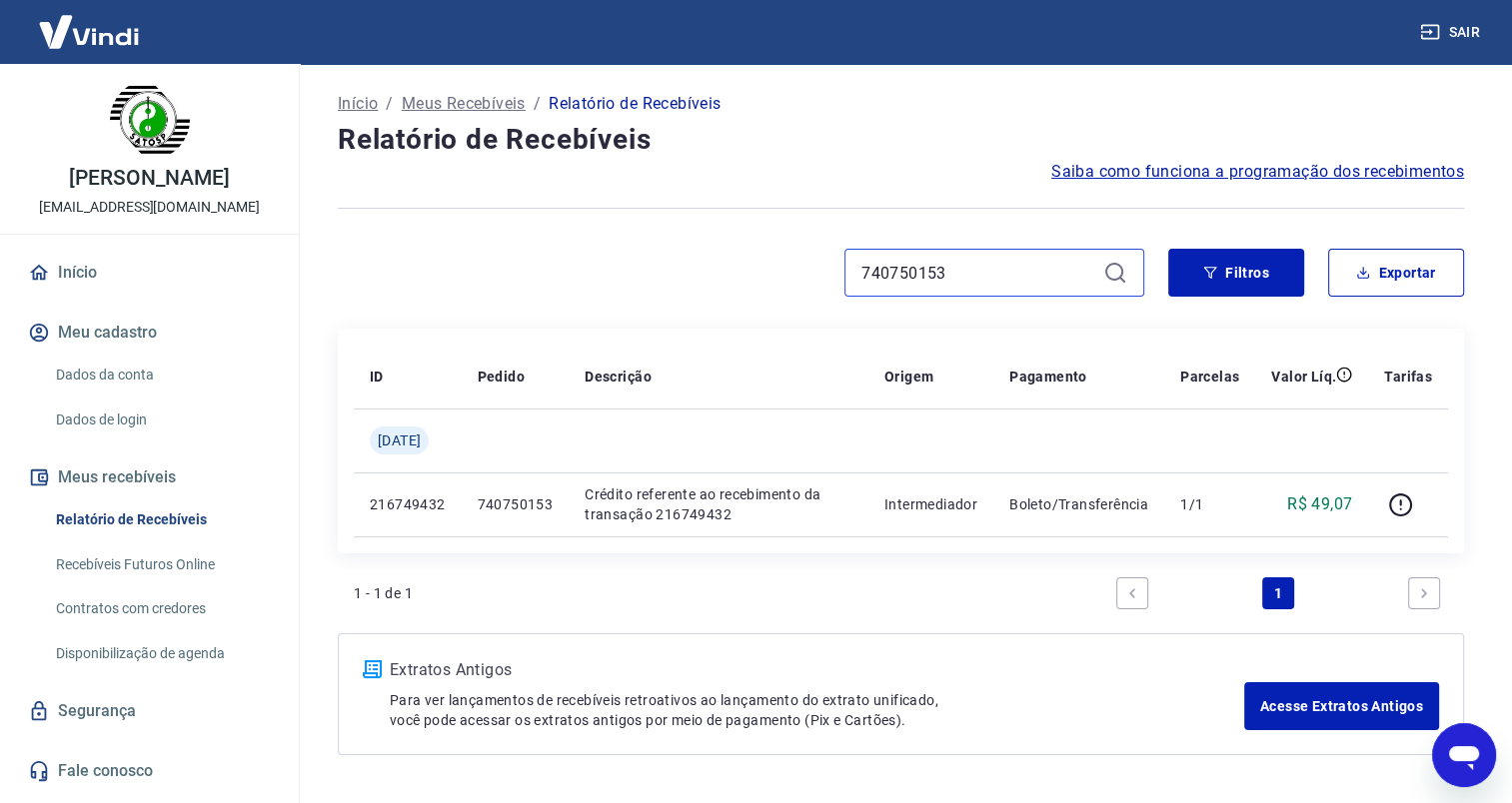 drag, startPoint x: 949, startPoint y: 262, endPoint x: 805, endPoint y: 266, distance: 144.05554 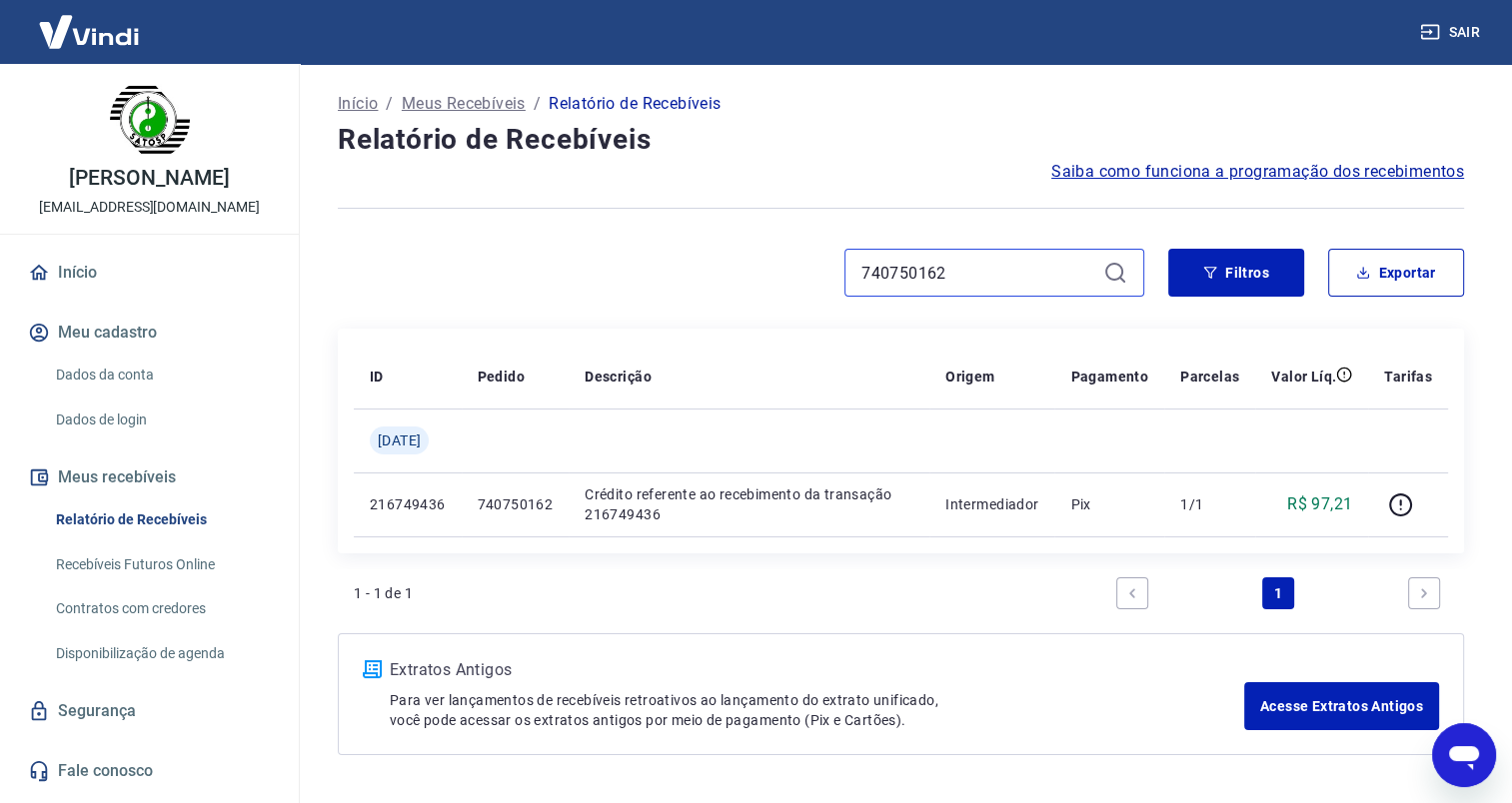 drag, startPoint x: 981, startPoint y: 269, endPoint x: 806, endPoint y: 260, distance: 175.23128 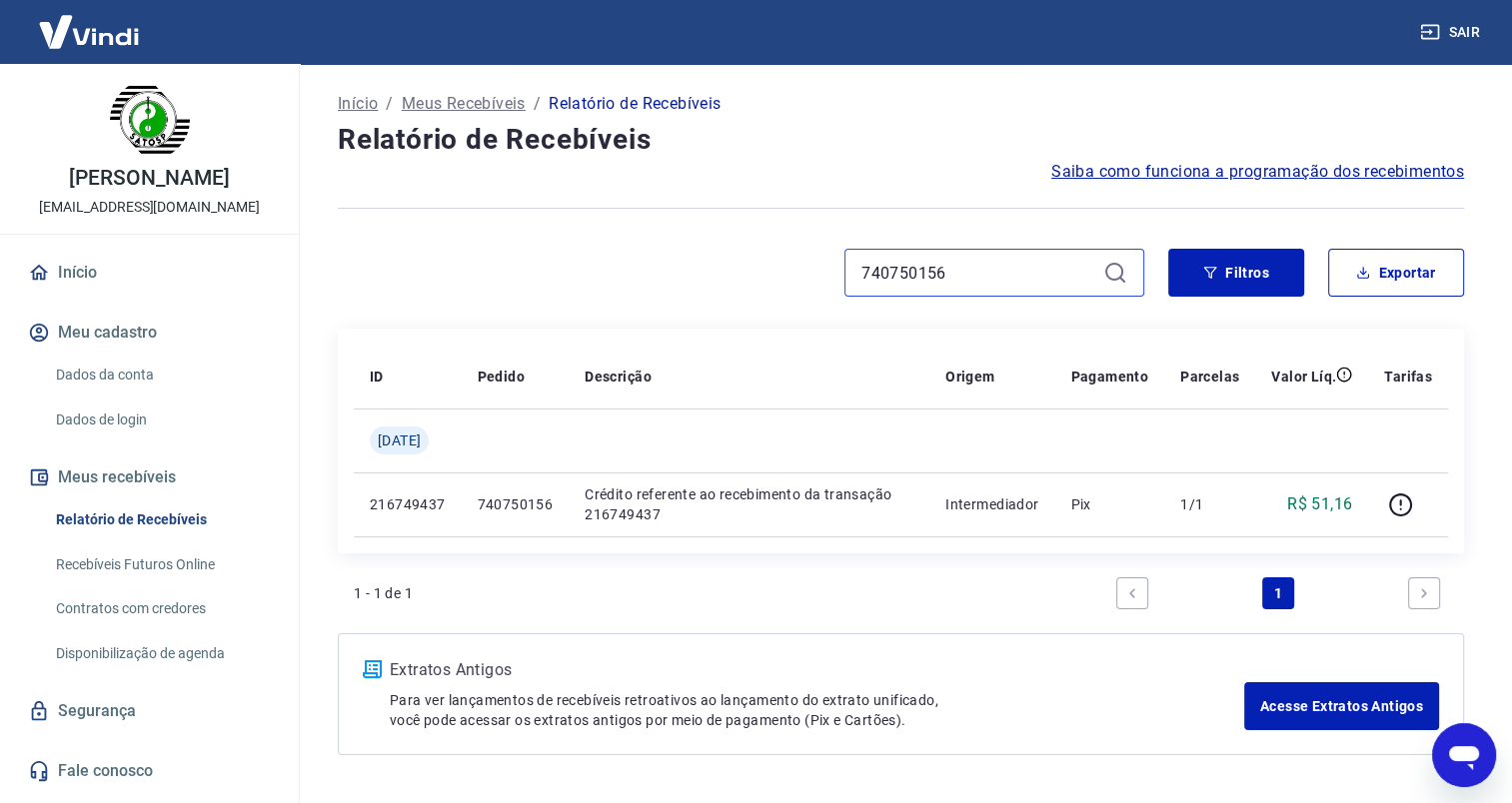 drag, startPoint x: 954, startPoint y: 275, endPoint x: 819, endPoint y: 266, distance: 135.29967 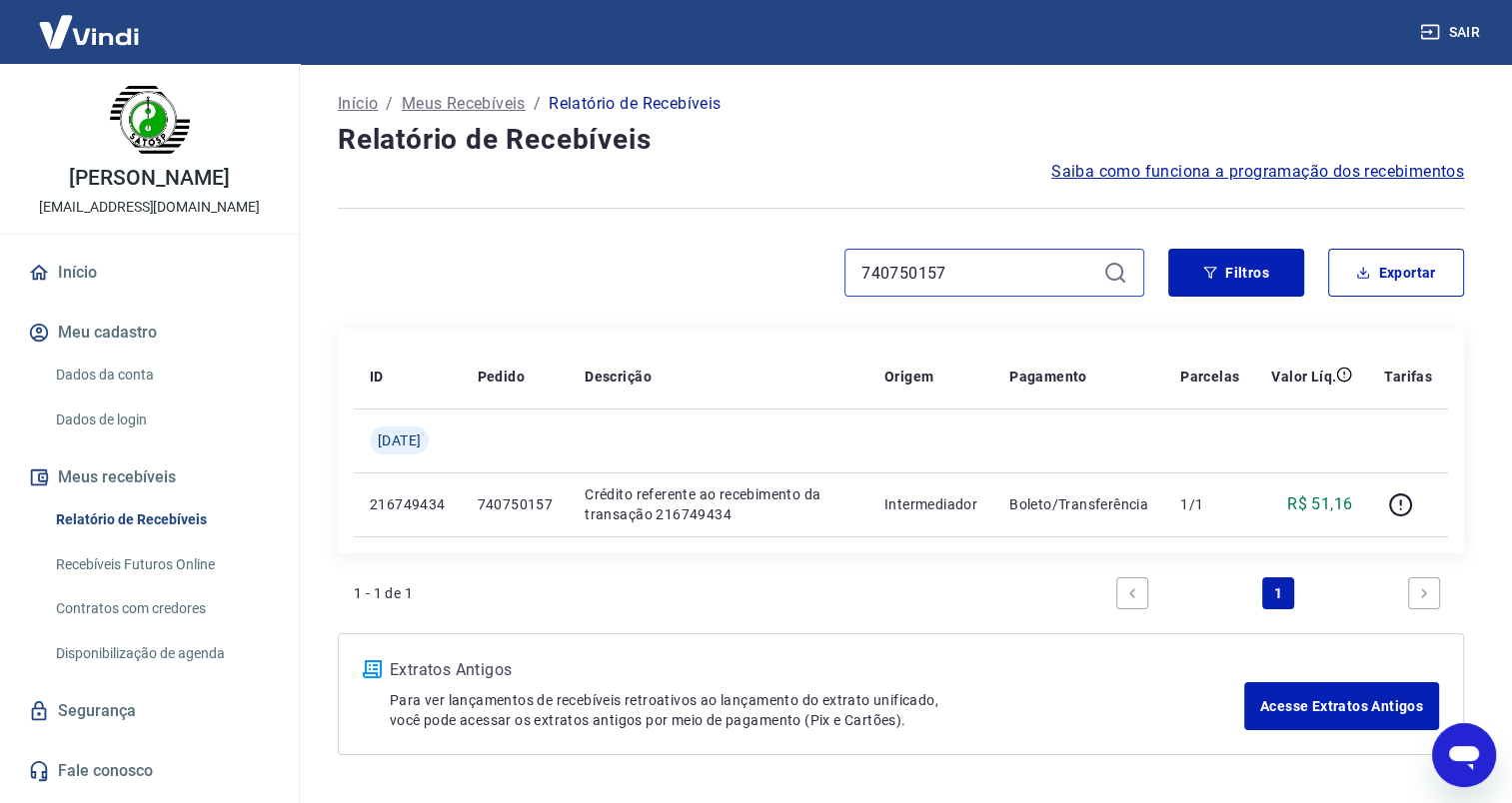 drag, startPoint x: 967, startPoint y: 262, endPoint x: 810, endPoint y: 266, distance: 157.05095 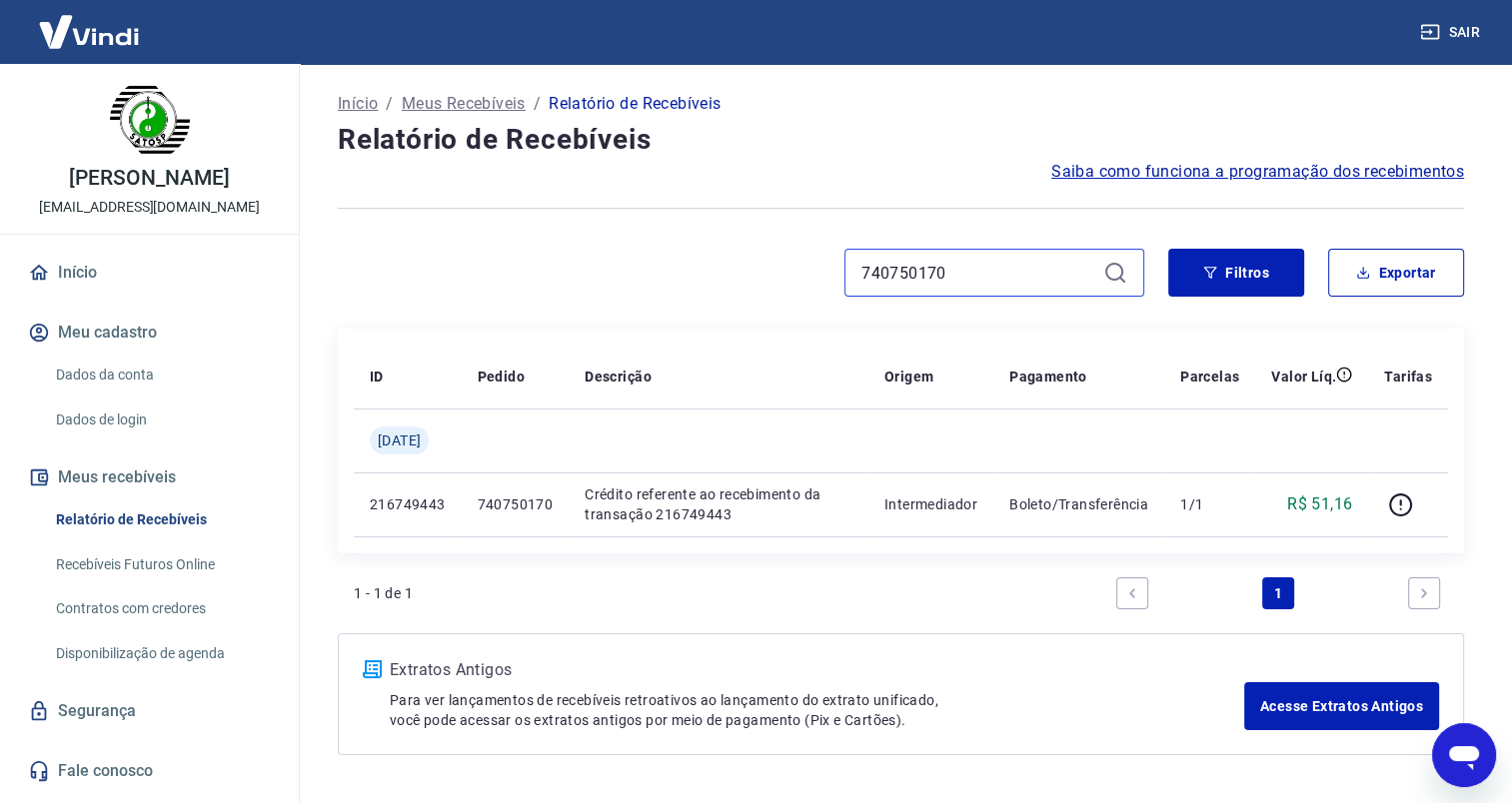 drag, startPoint x: 947, startPoint y: 271, endPoint x: 785, endPoint y: 265, distance: 162.11107 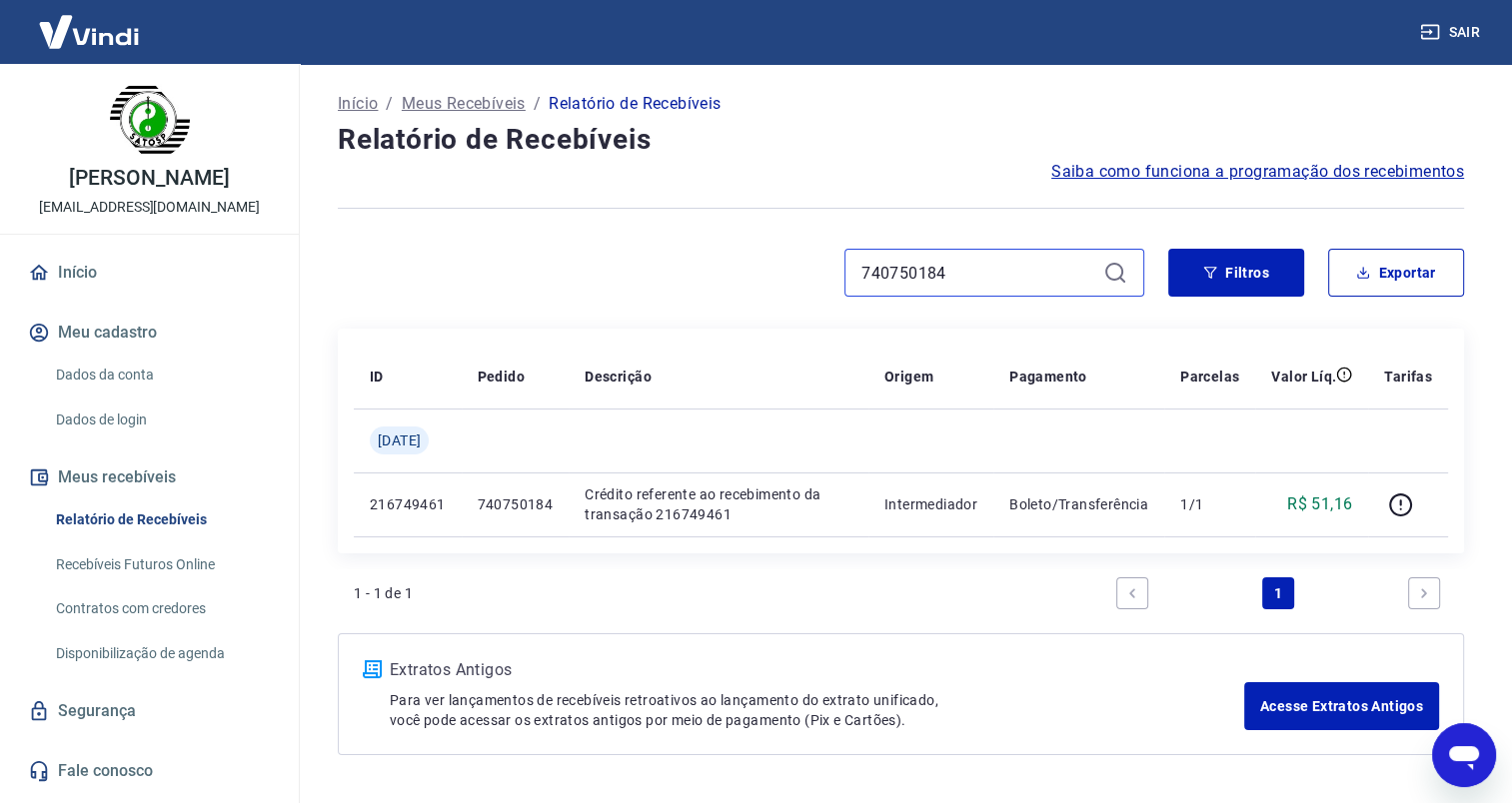 type on "740750184" 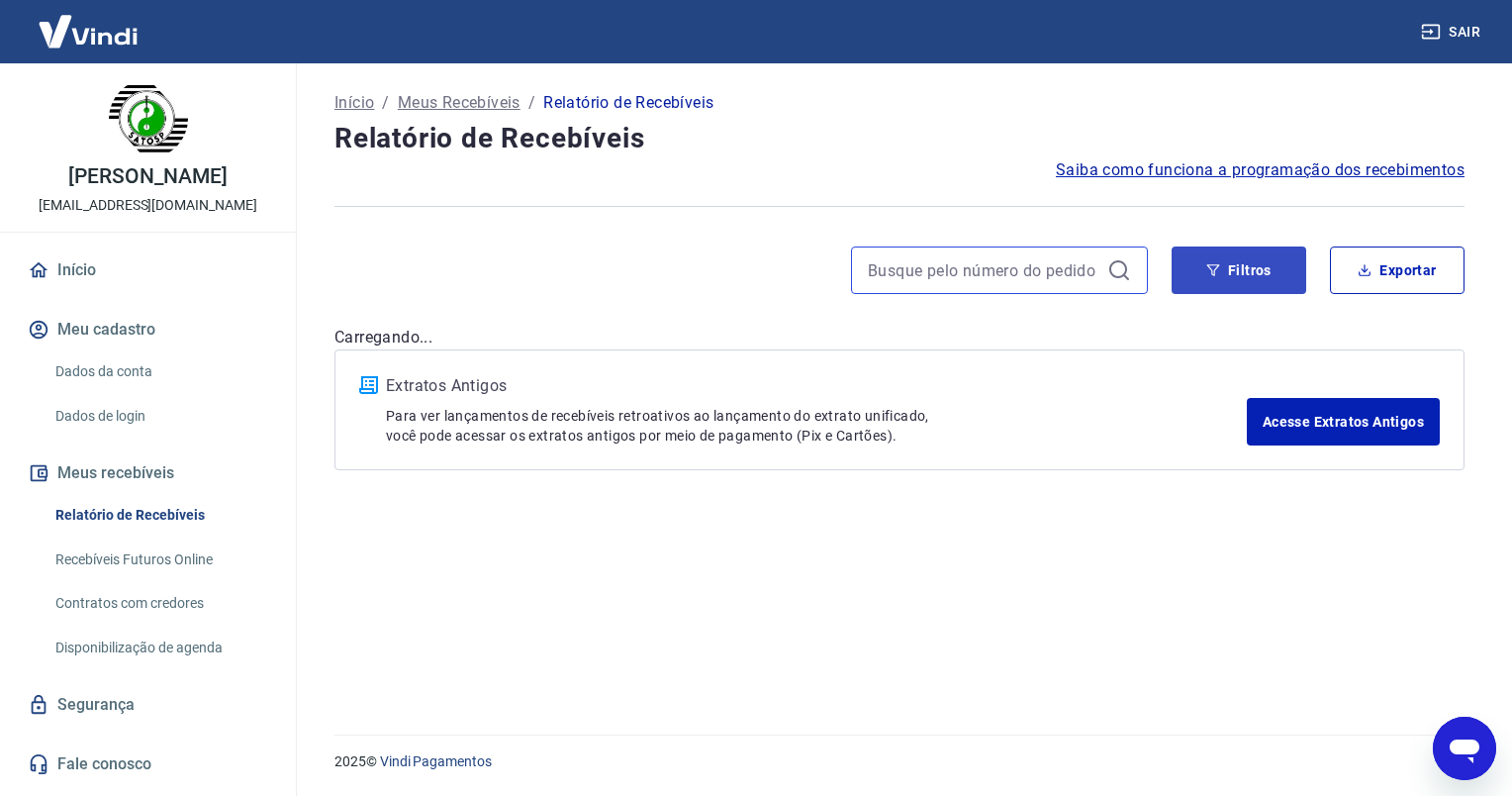 type 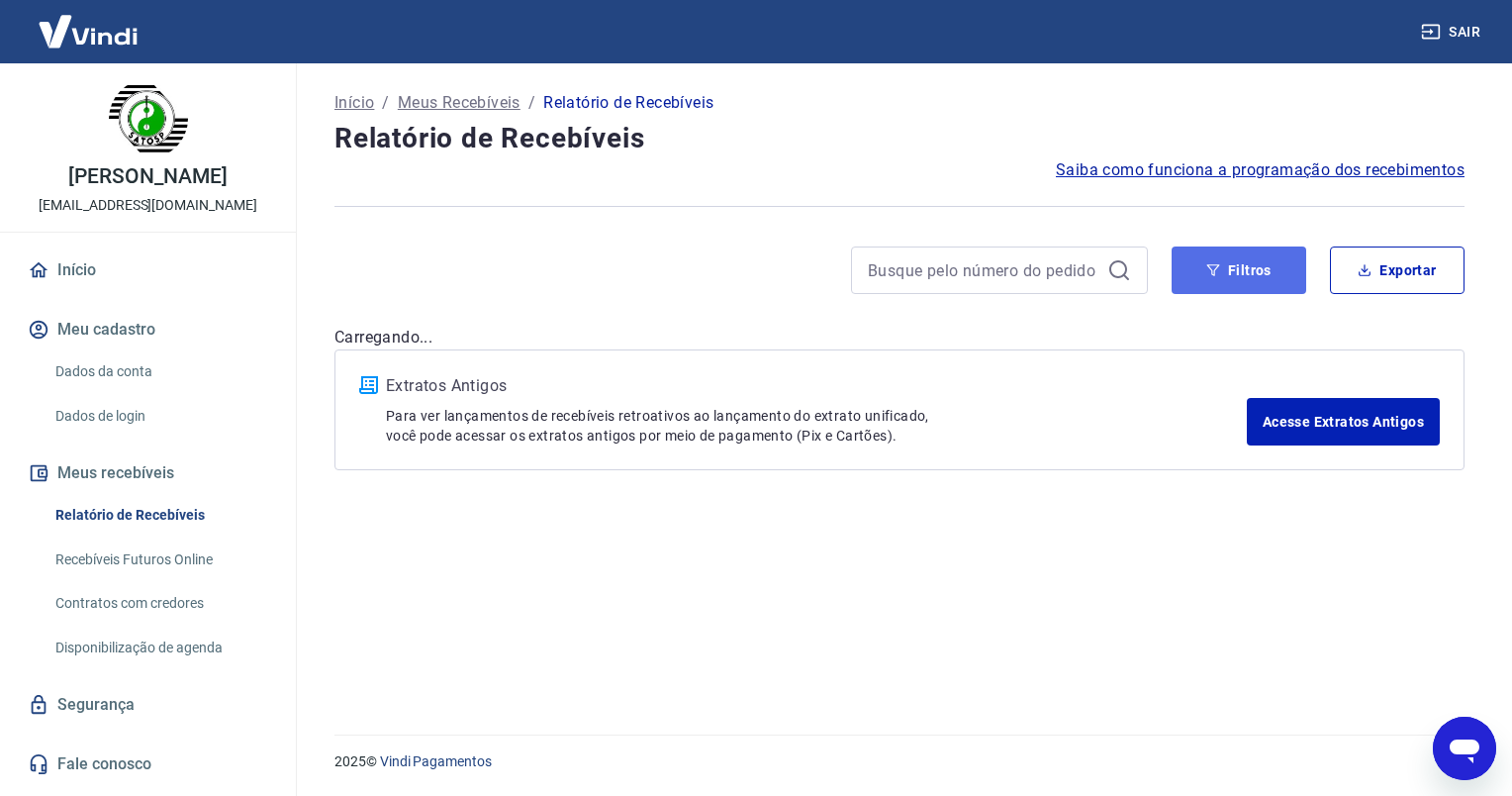 click on "Filtros" at bounding box center [1239, 270] 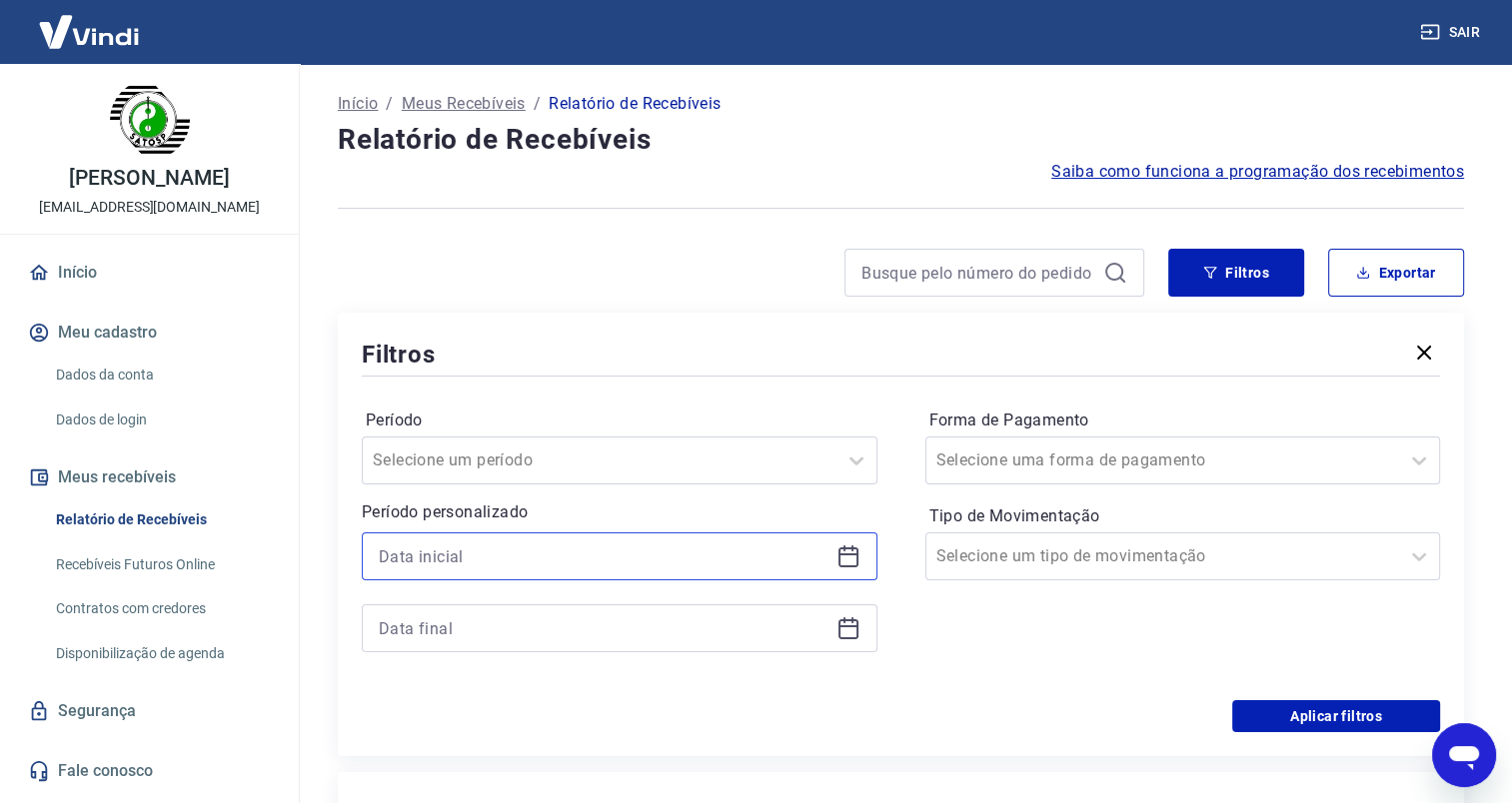 click at bounding box center [604, 556] 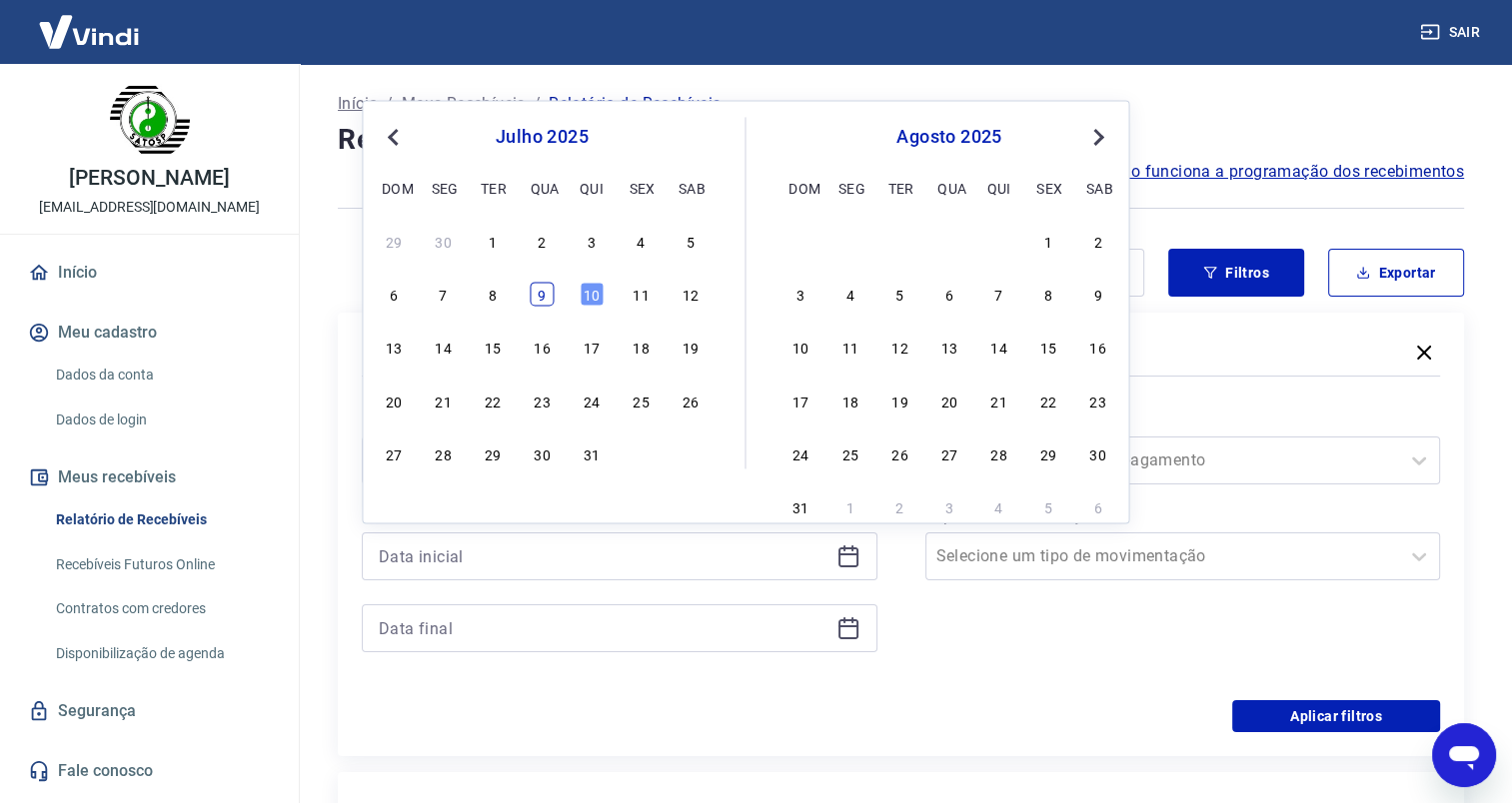 click on "9" at bounding box center [542, 295] 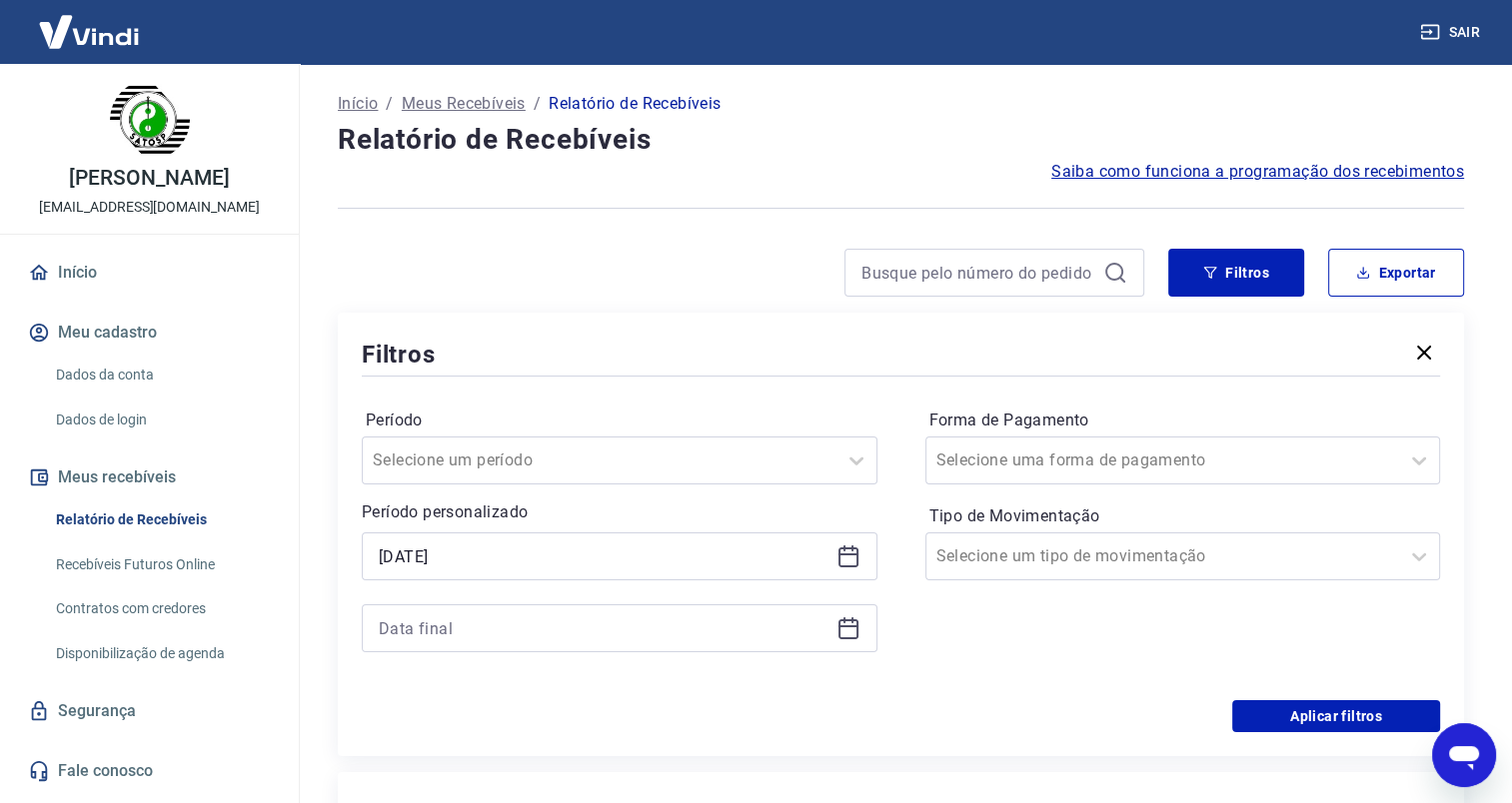 type on "[DATE]" 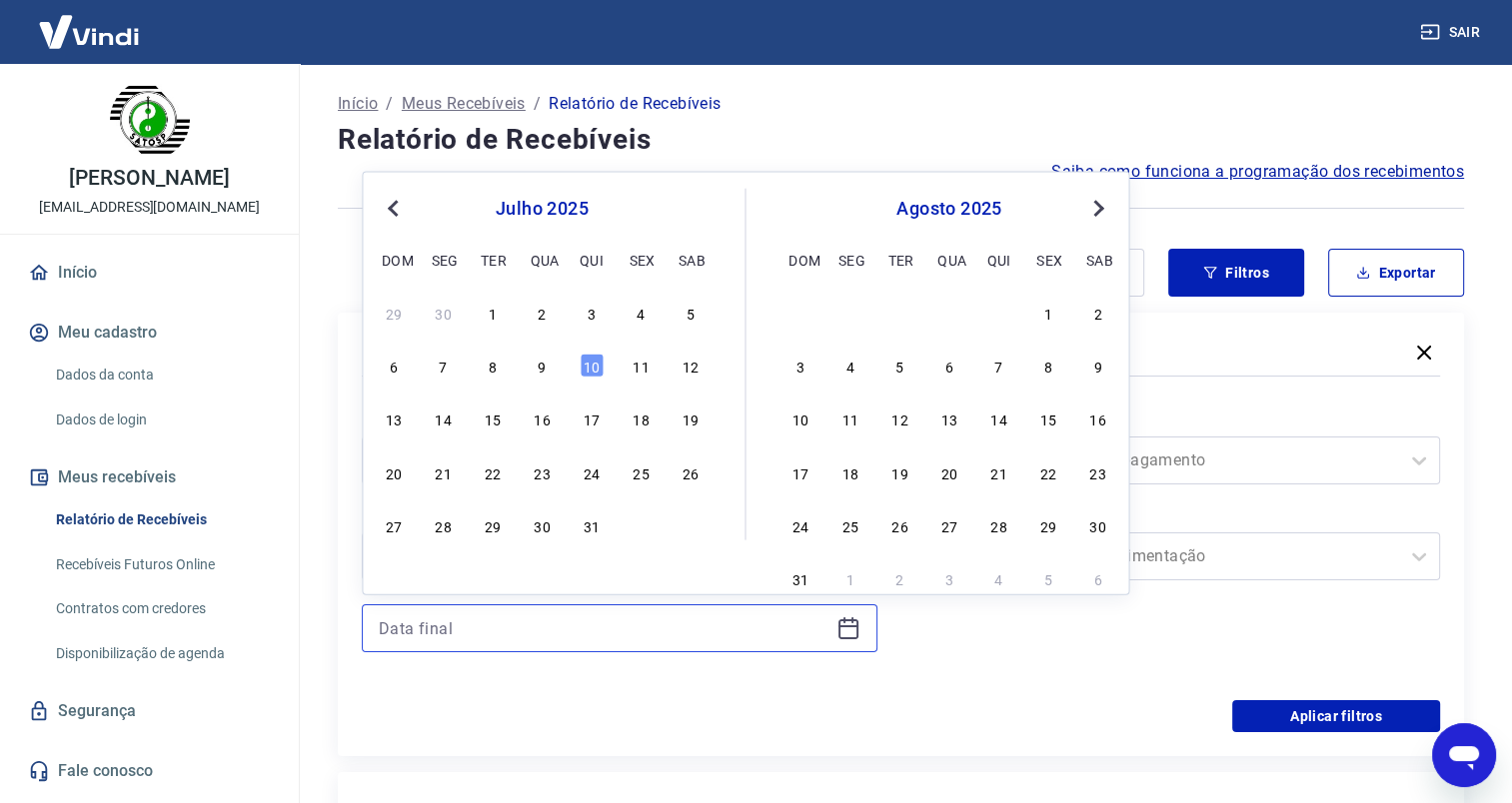 click at bounding box center [604, 628] 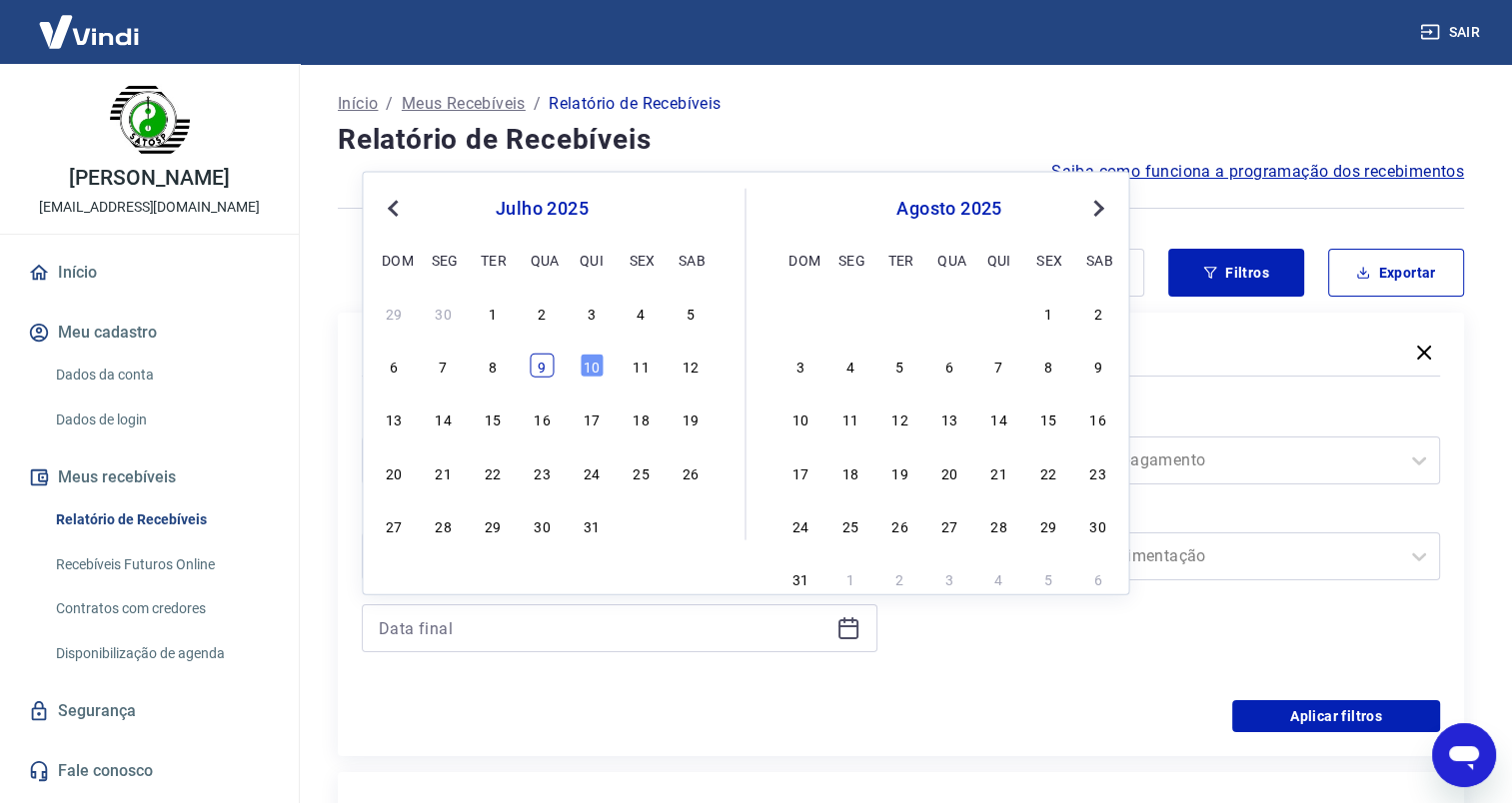 click on "9" at bounding box center (542, 366) 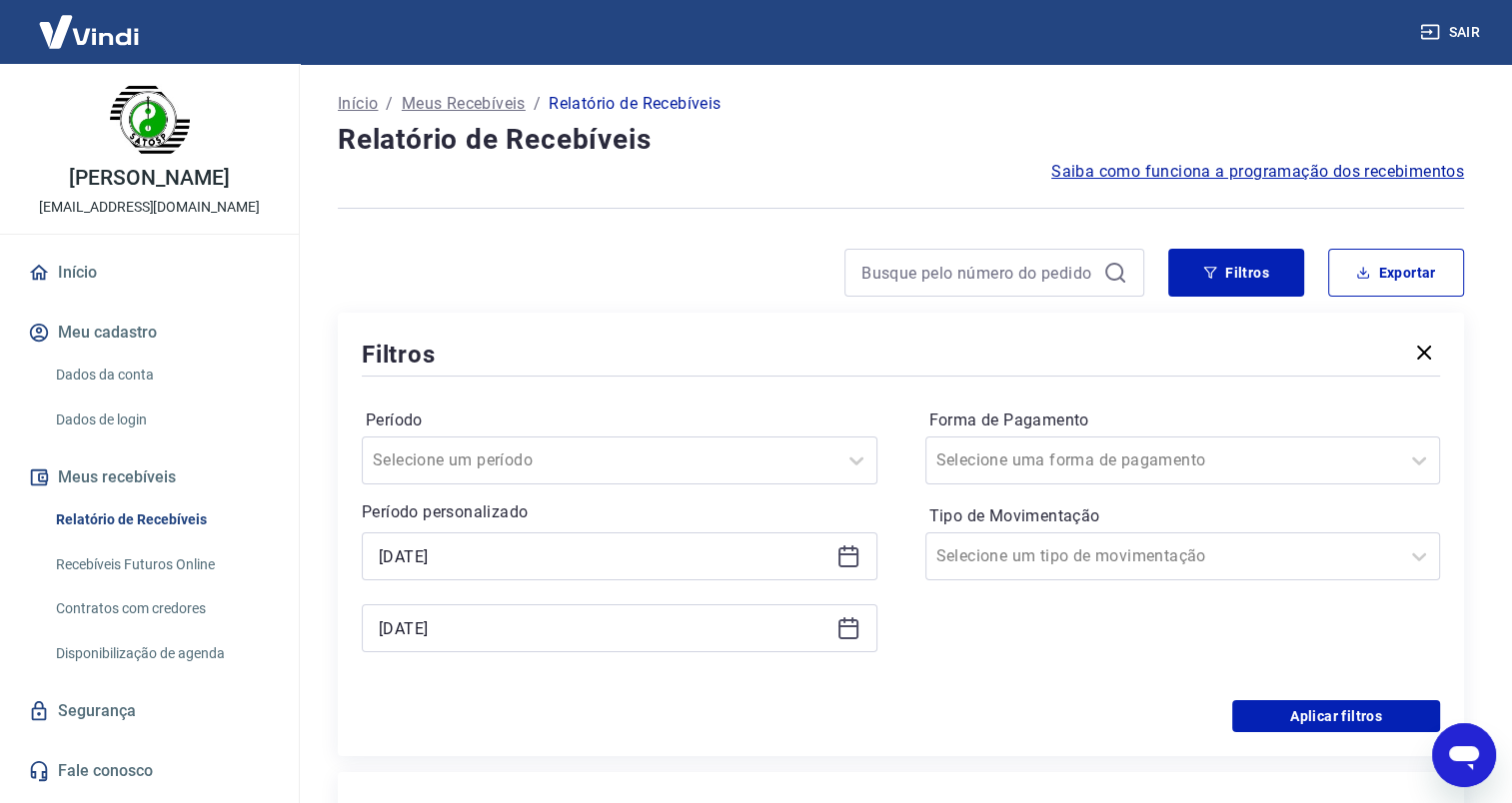 type on "[DATE]" 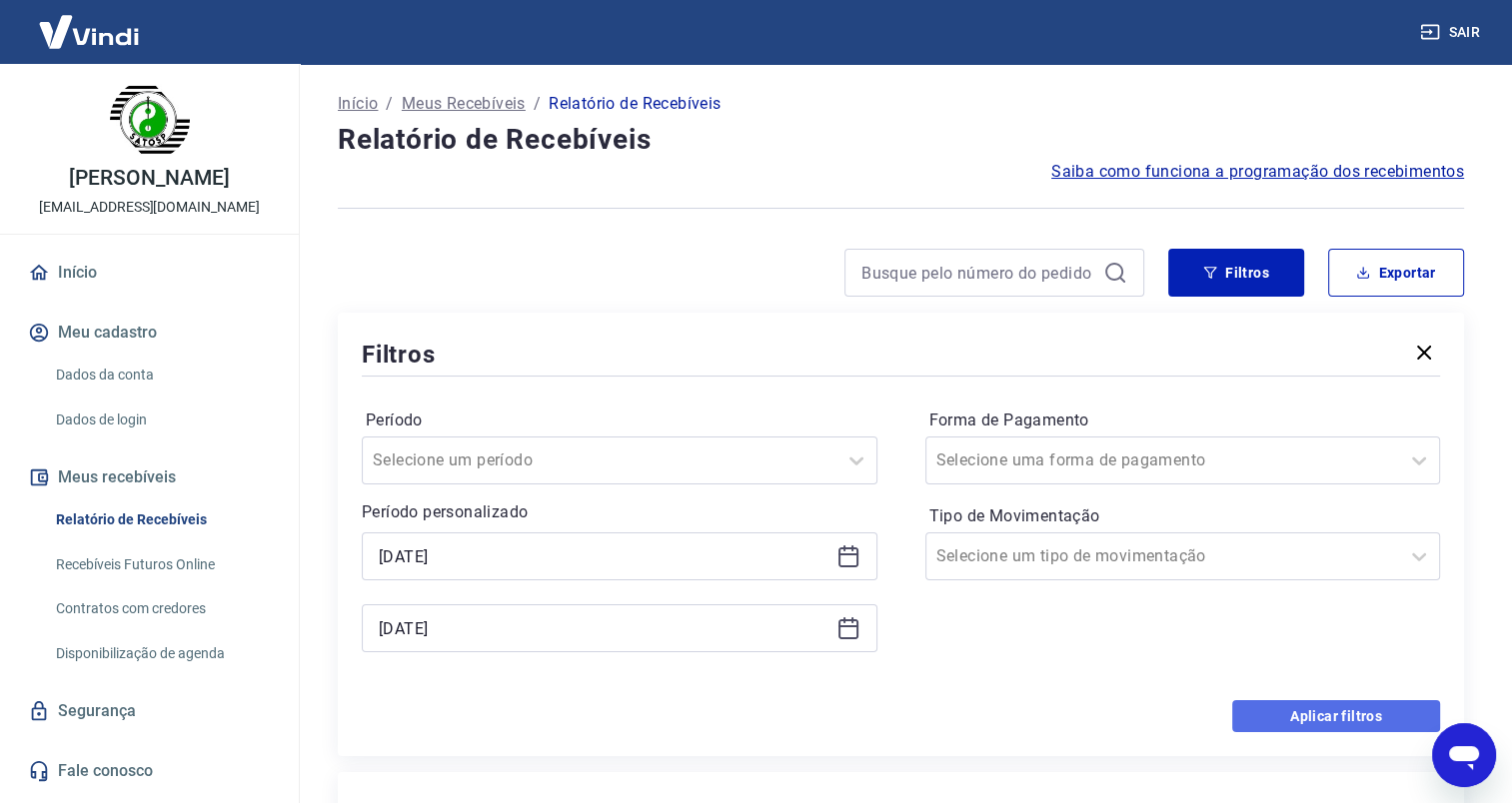 click on "Aplicar filtros" at bounding box center (1336, 716) 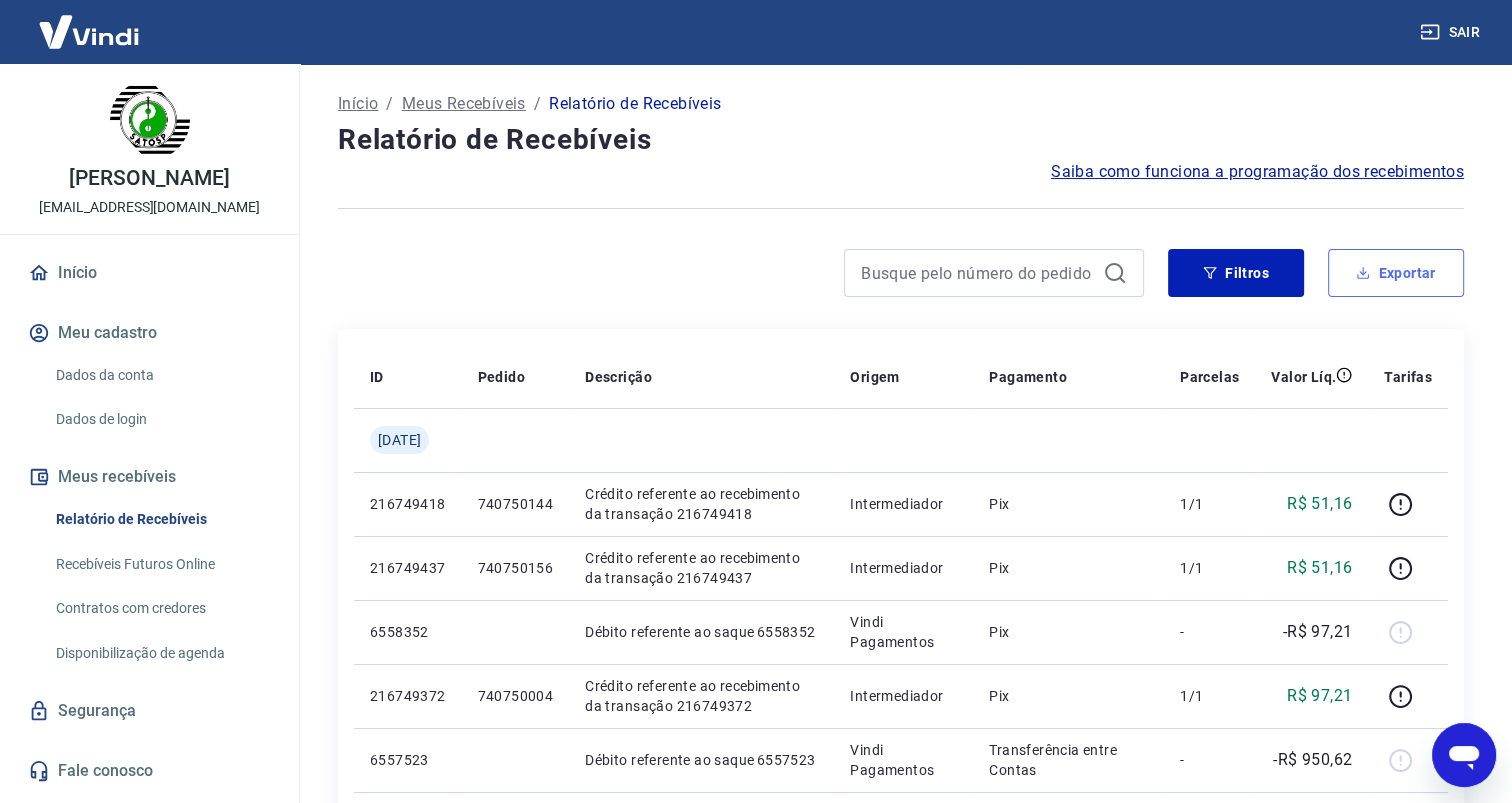 click on "Exportar" at bounding box center (1396, 273) 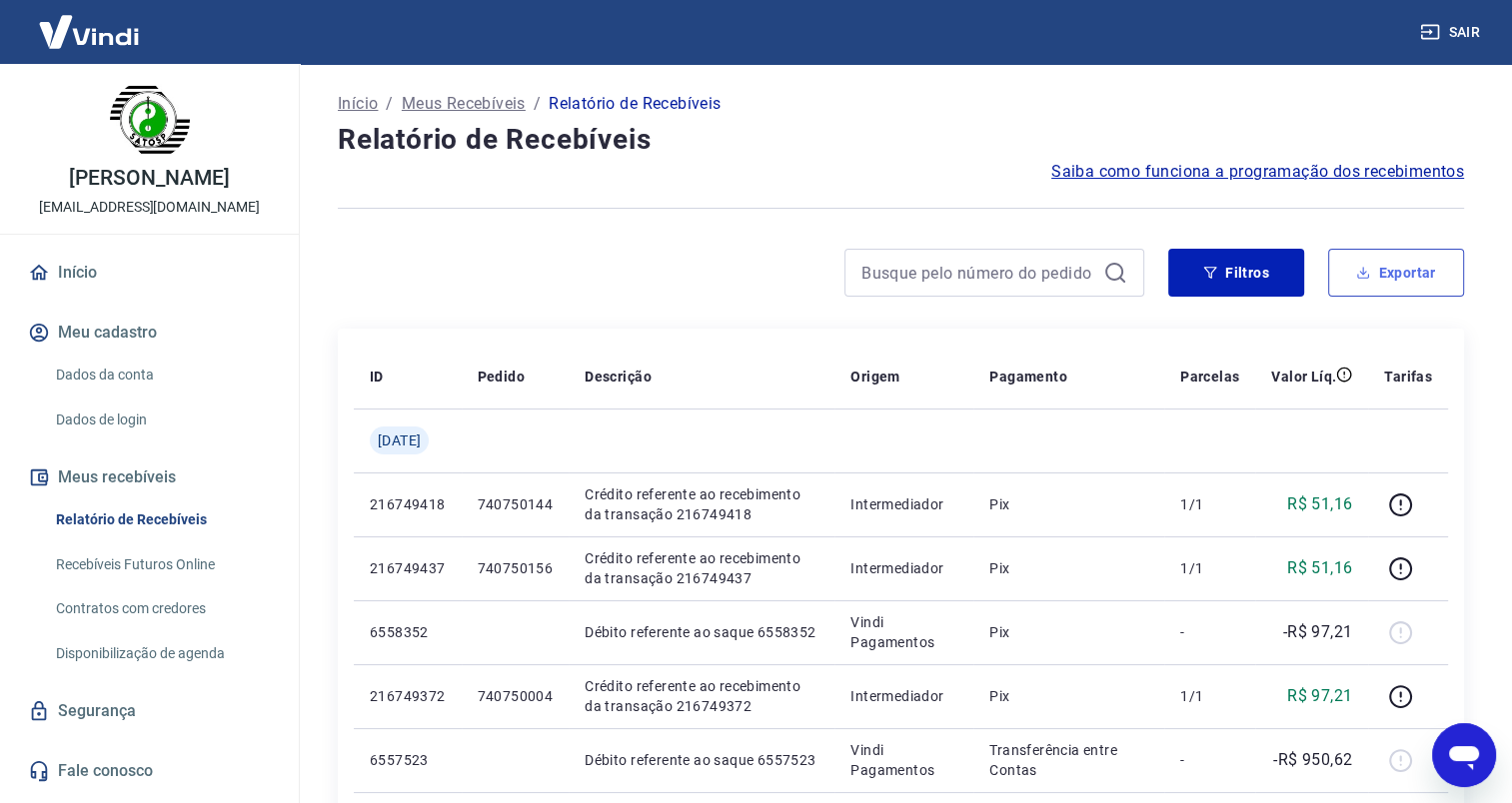 type on "[DATE]" 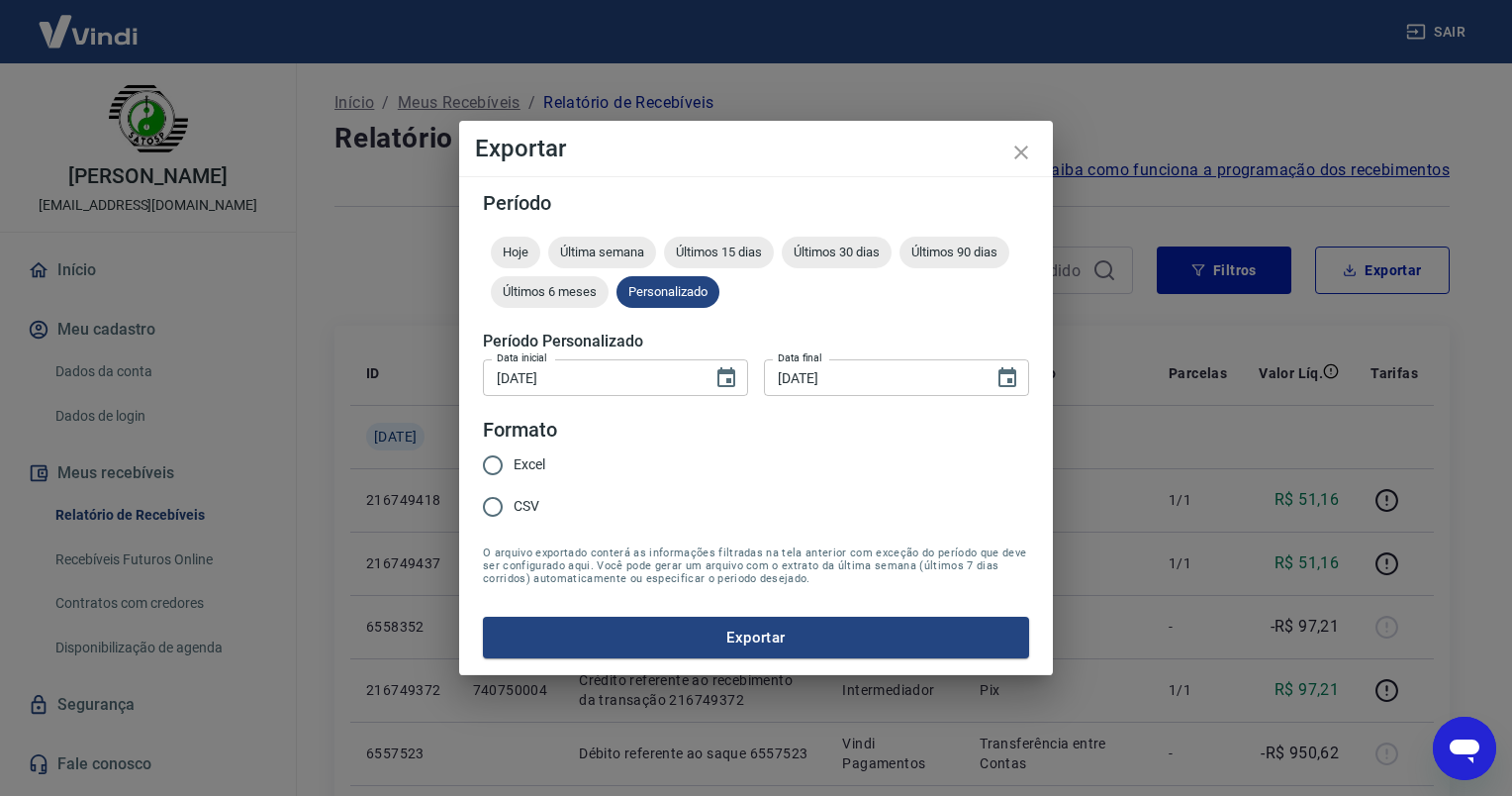 click on "Excel" at bounding box center (493, 465) 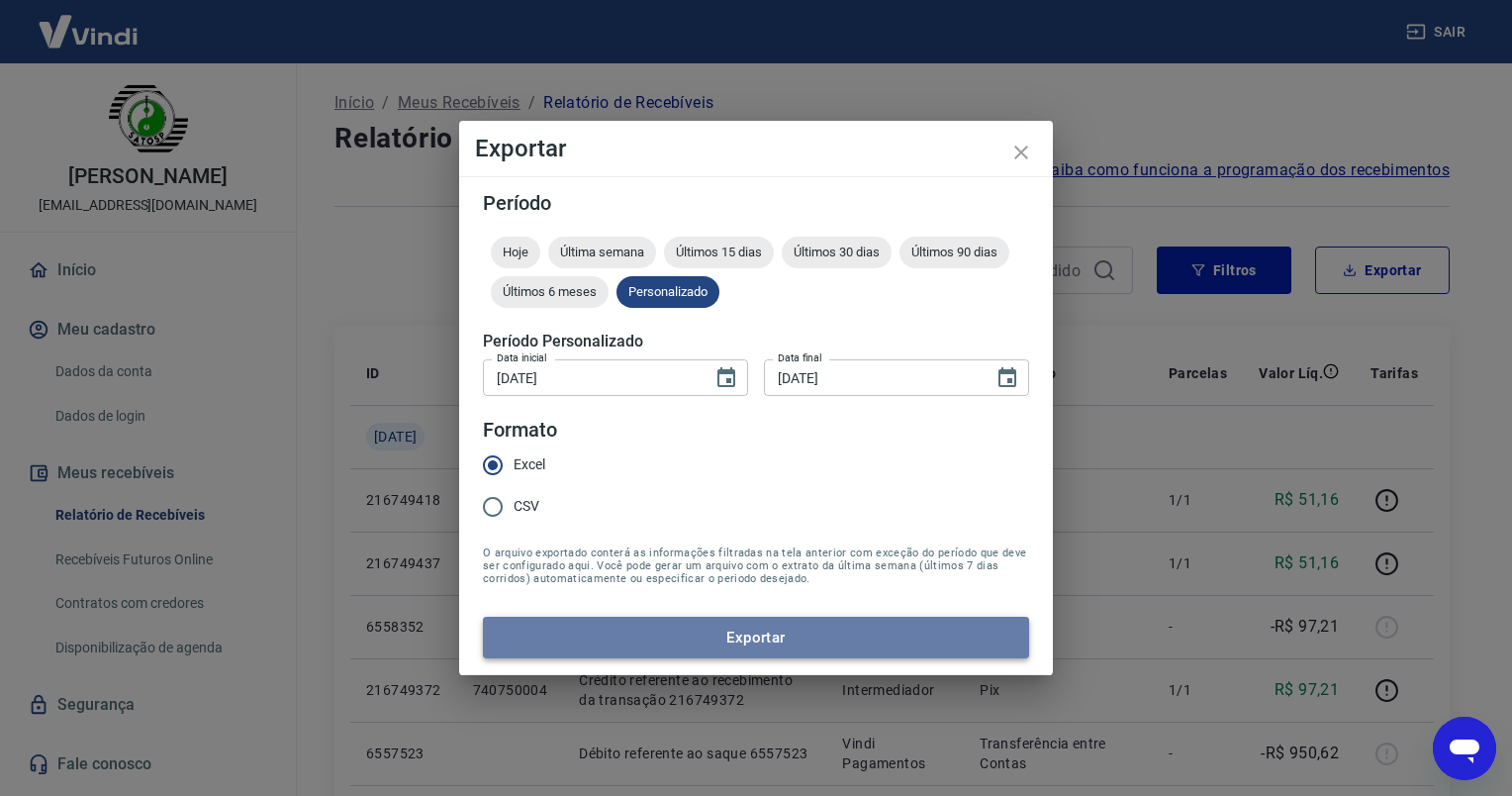 click on "Exportar" at bounding box center [756, 638] 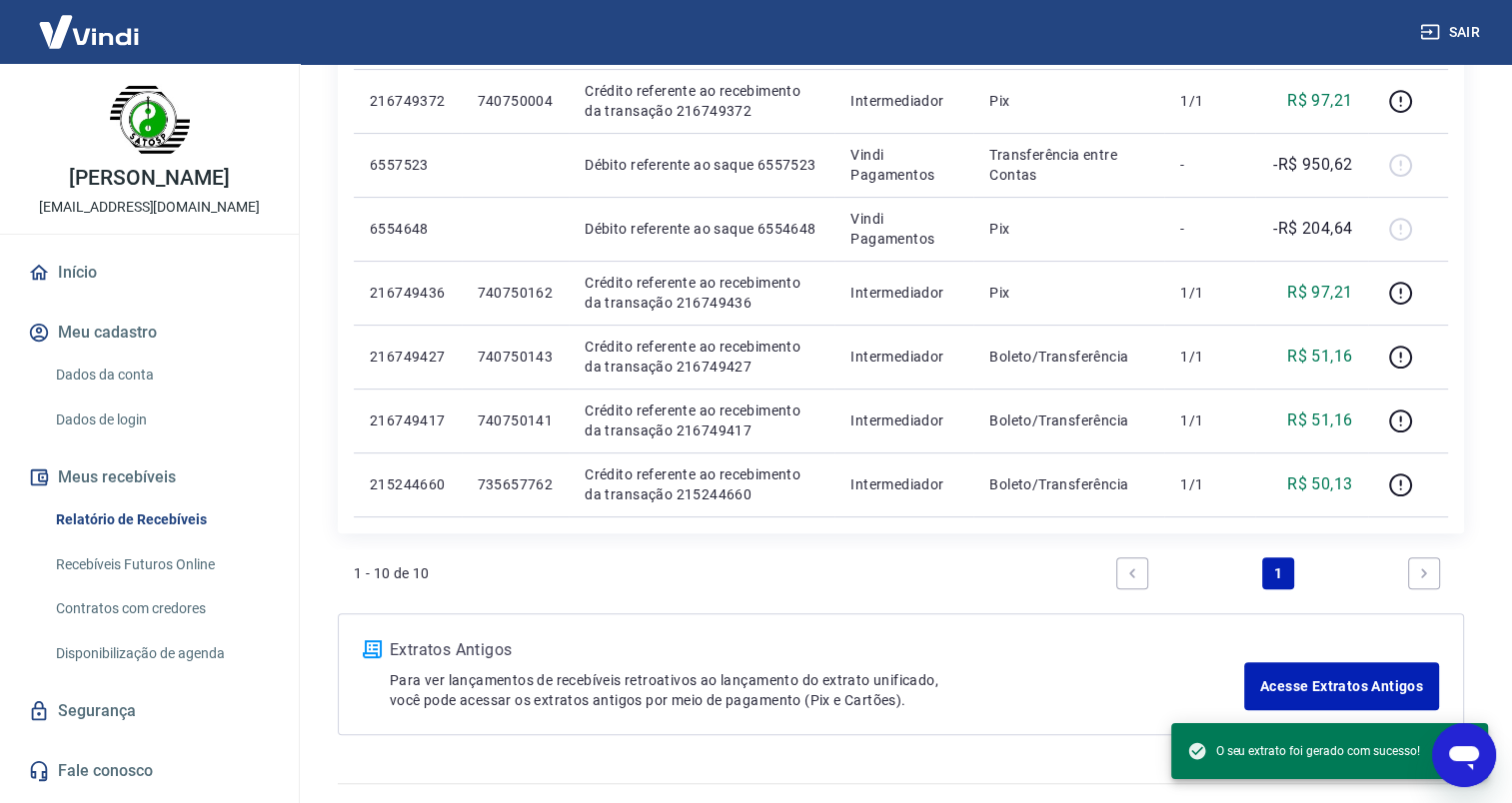 scroll, scrollTop: 596, scrollLeft: 0, axis: vertical 